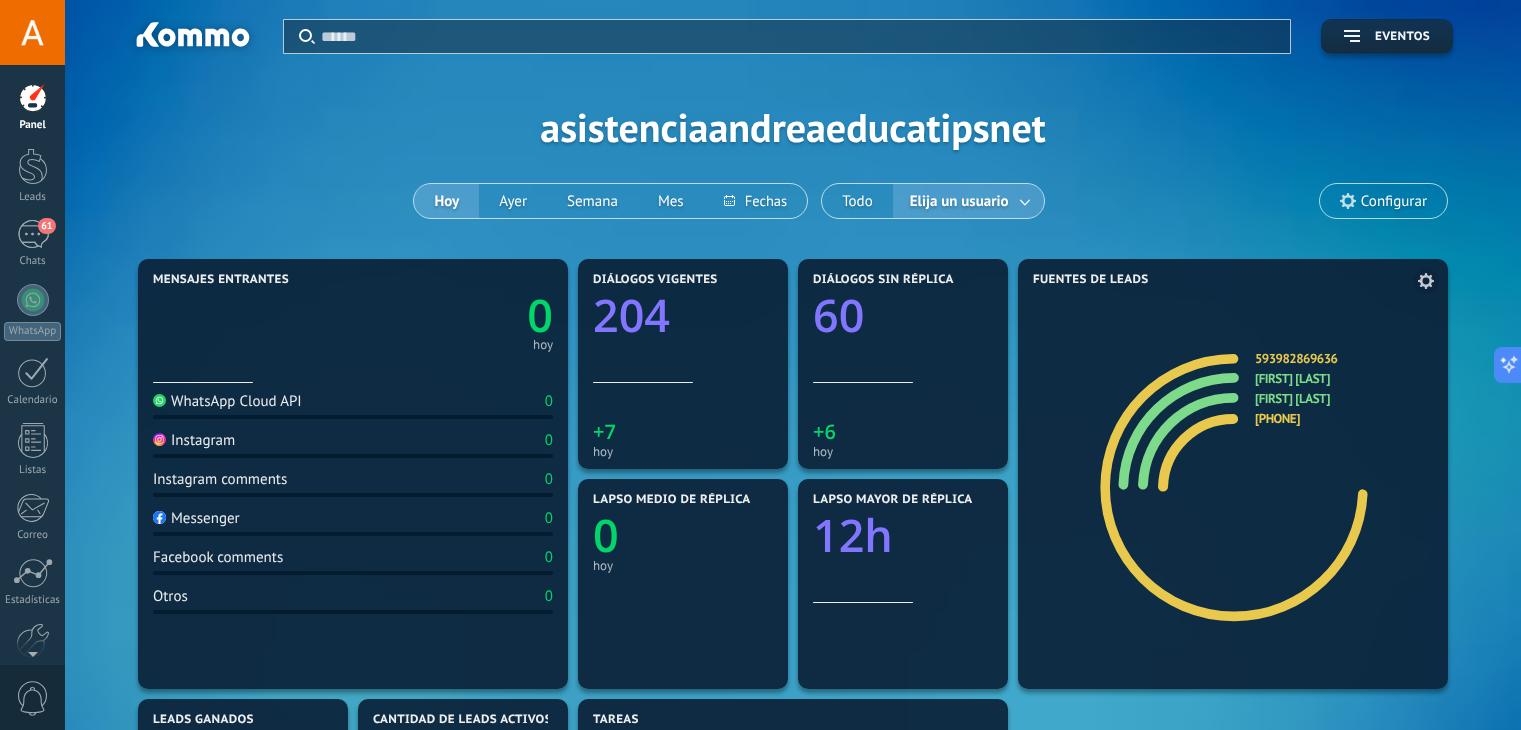 scroll, scrollTop: 0, scrollLeft: 0, axis: both 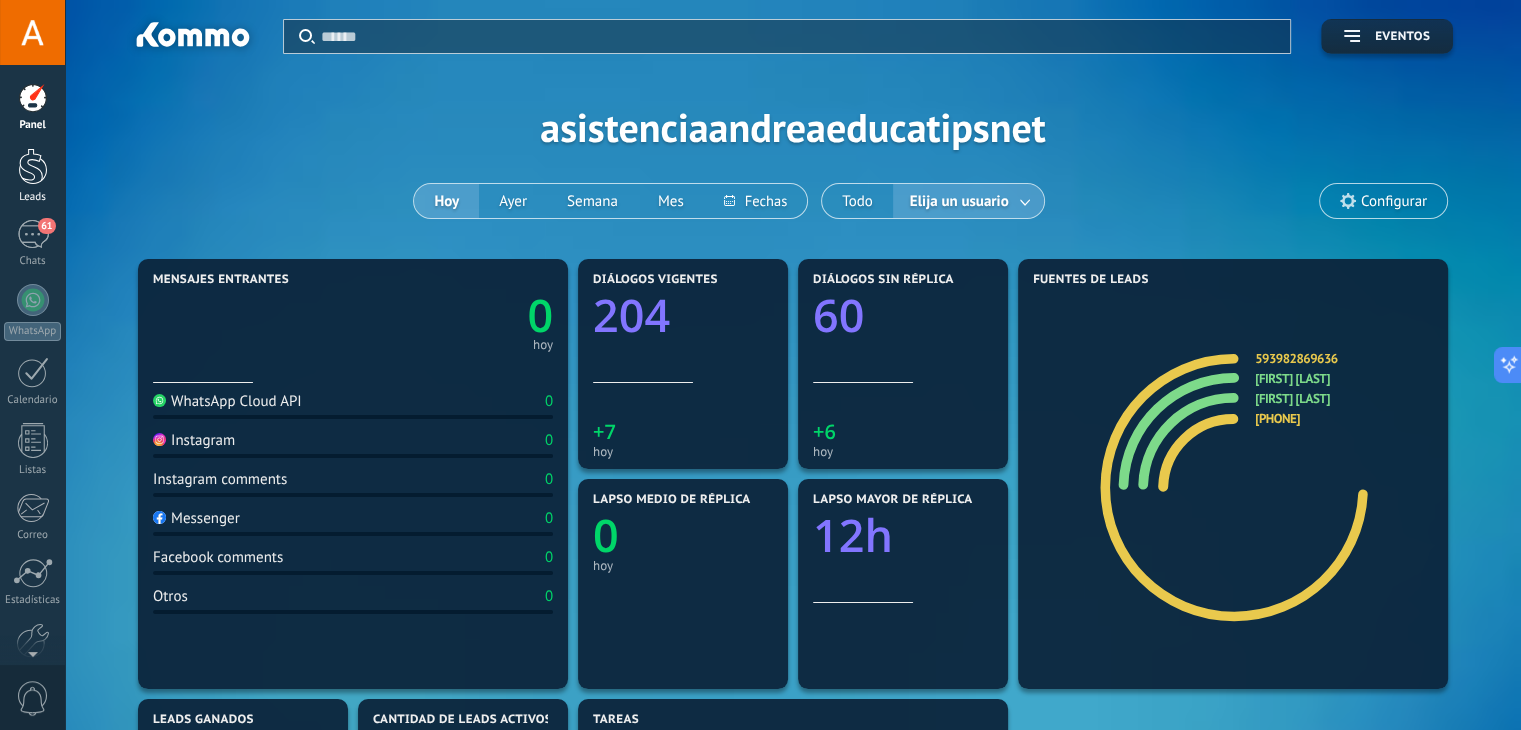 click at bounding box center (33, 166) 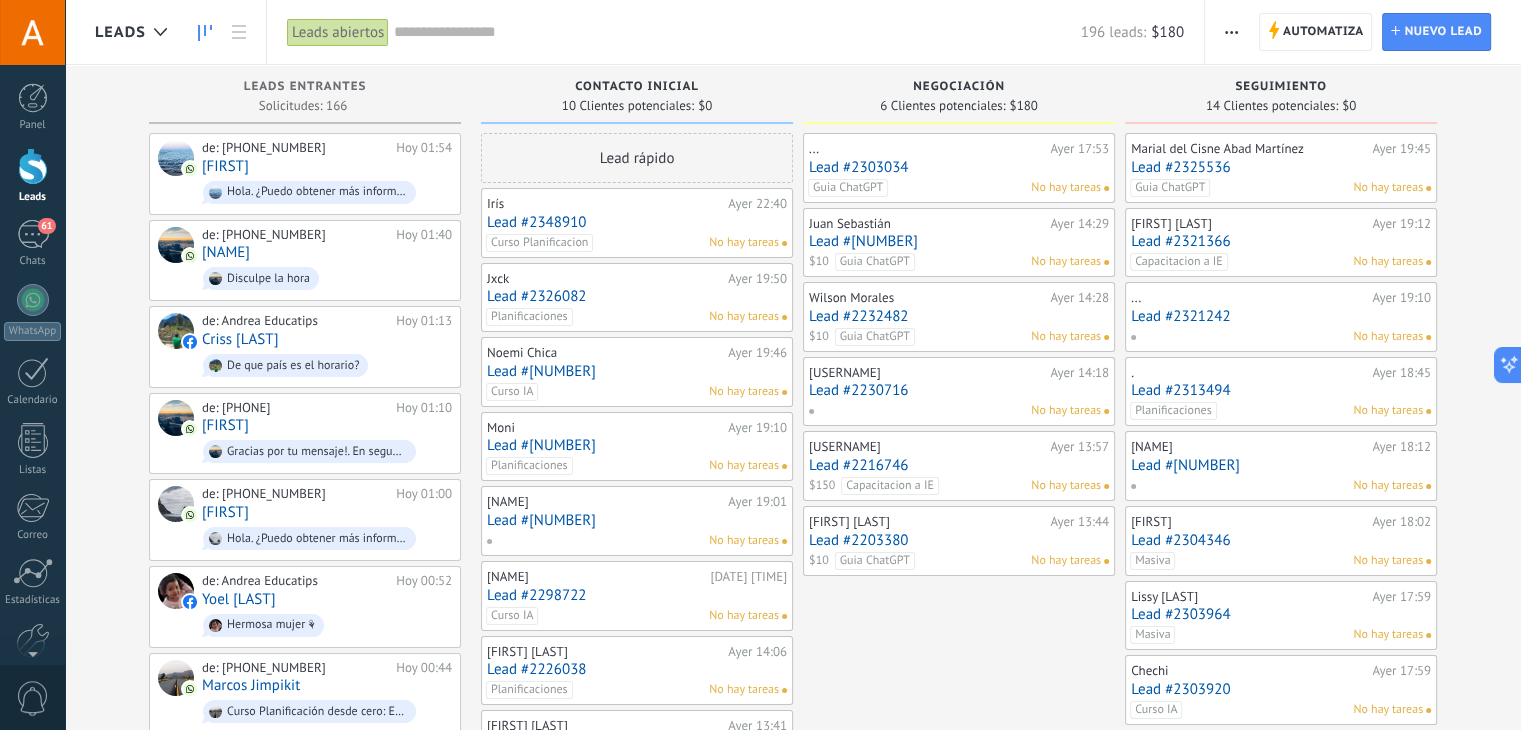 click on "Guia ChatGPT No hay tareas" at bounding box center [954, 188] 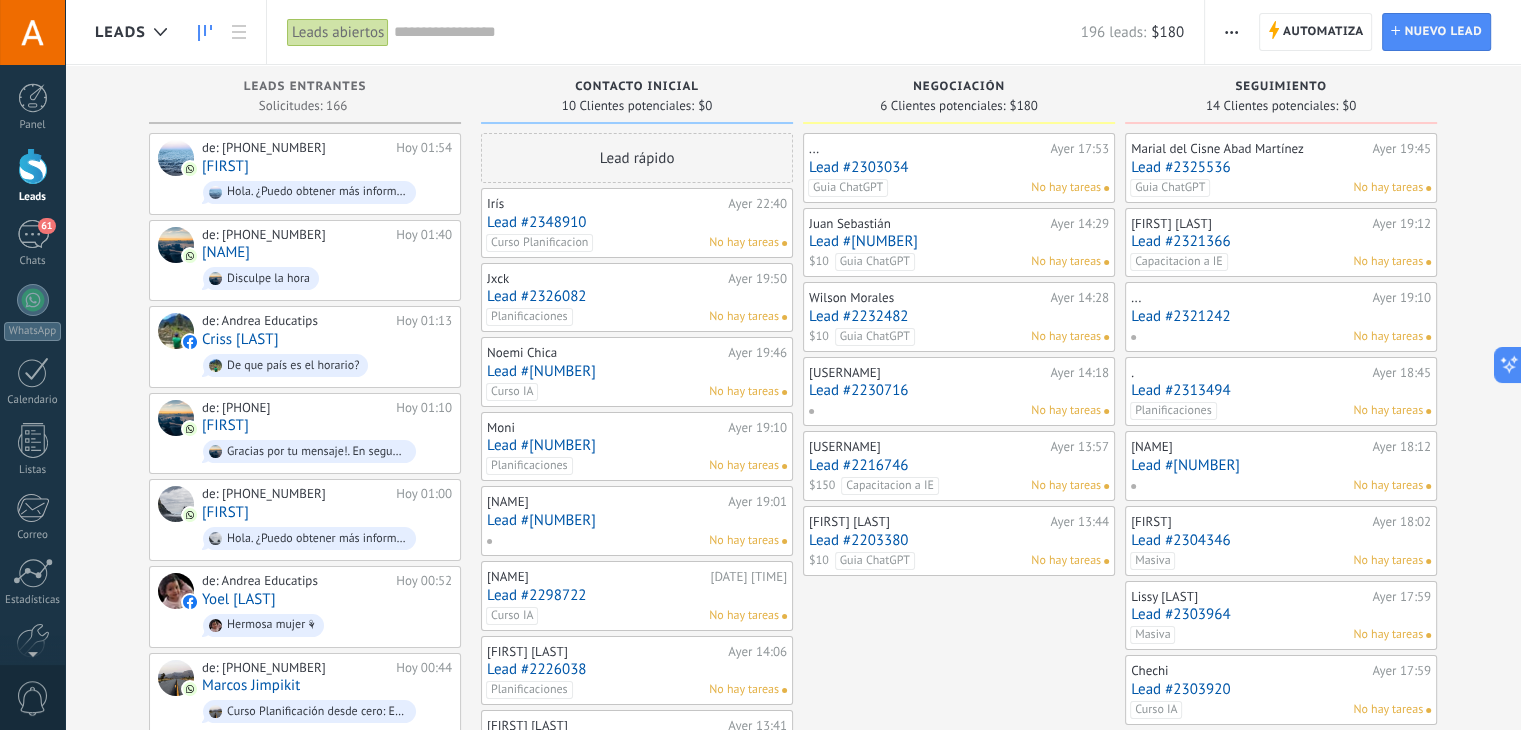 click on "Lead #2303034" at bounding box center (959, 167) 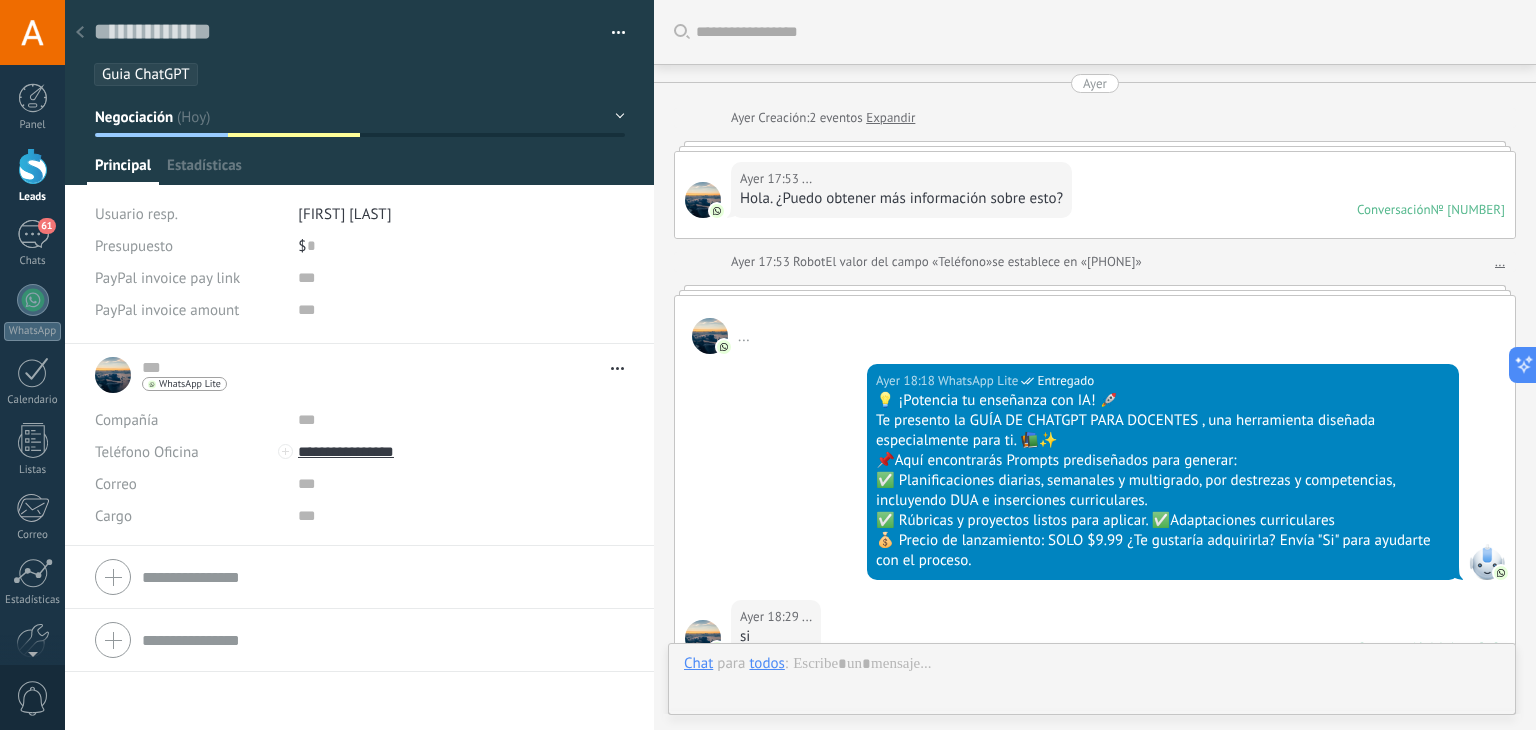 scroll, scrollTop: 832, scrollLeft: 0, axis: vertical 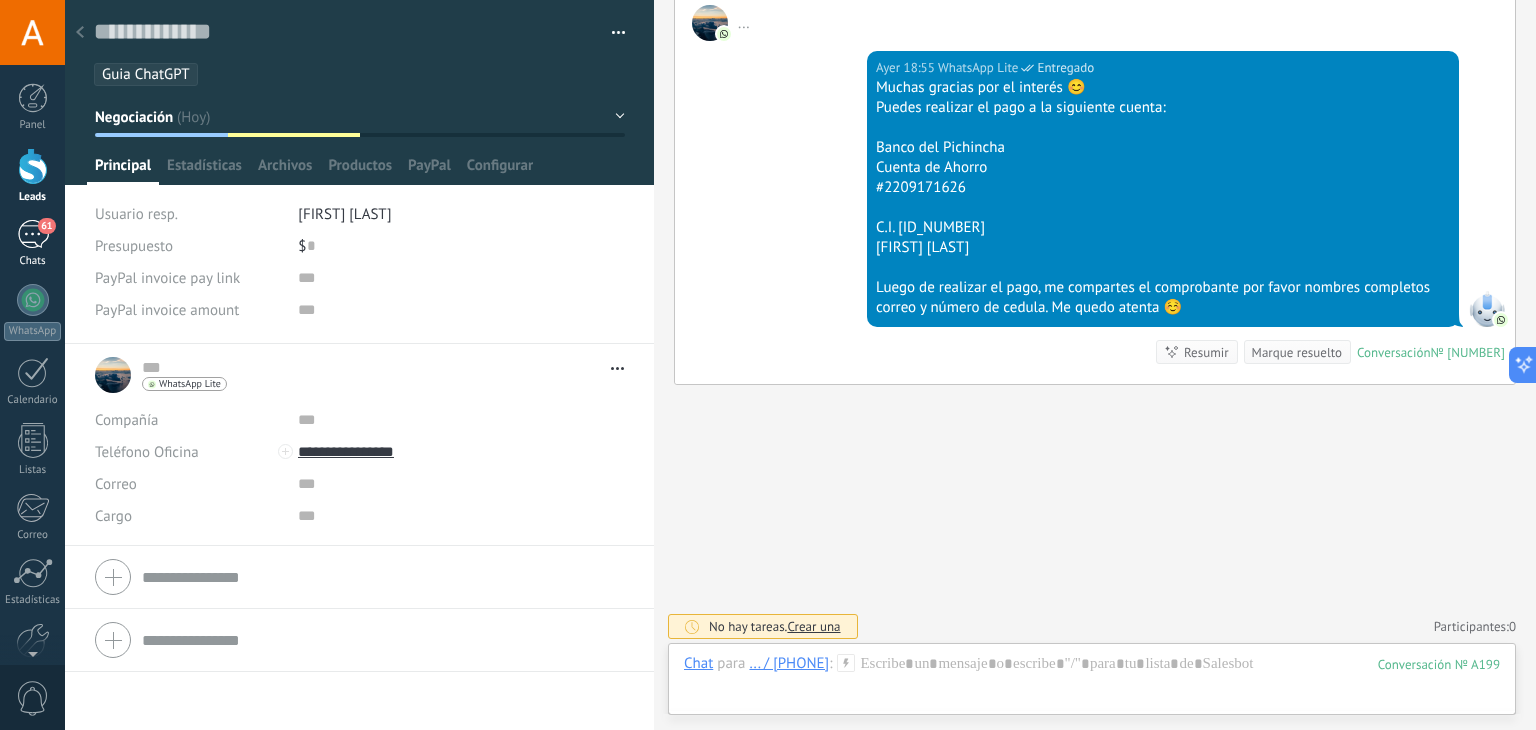 click on "61" at bounding box center [33, 234] 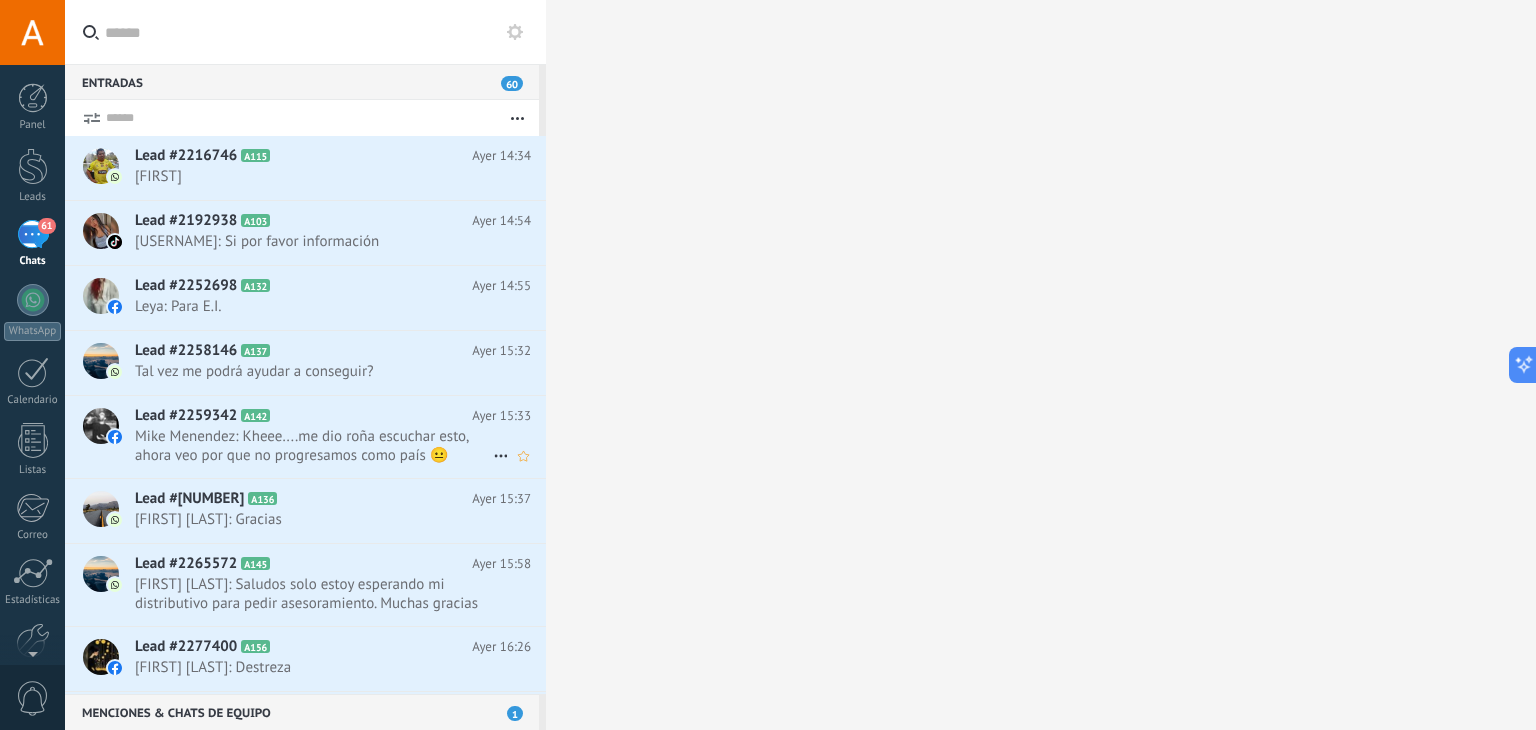 click on "Mike Menendez: Kheee....me dio roña escuchar esto, ahora veo por que no progresamos como país 😐" at bounding box center [314, 446] 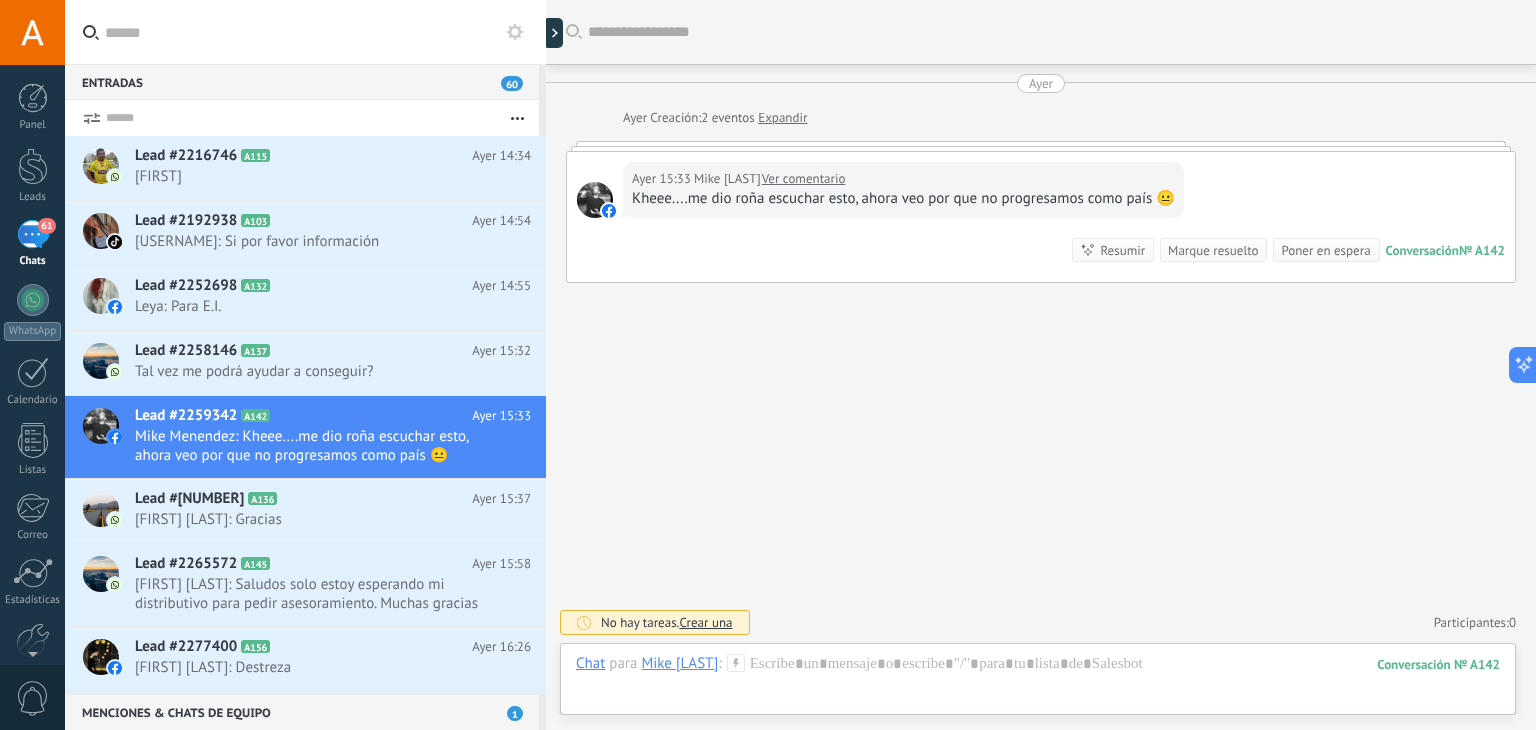 click on "Ver comentario" at bounding box center (804, 179) 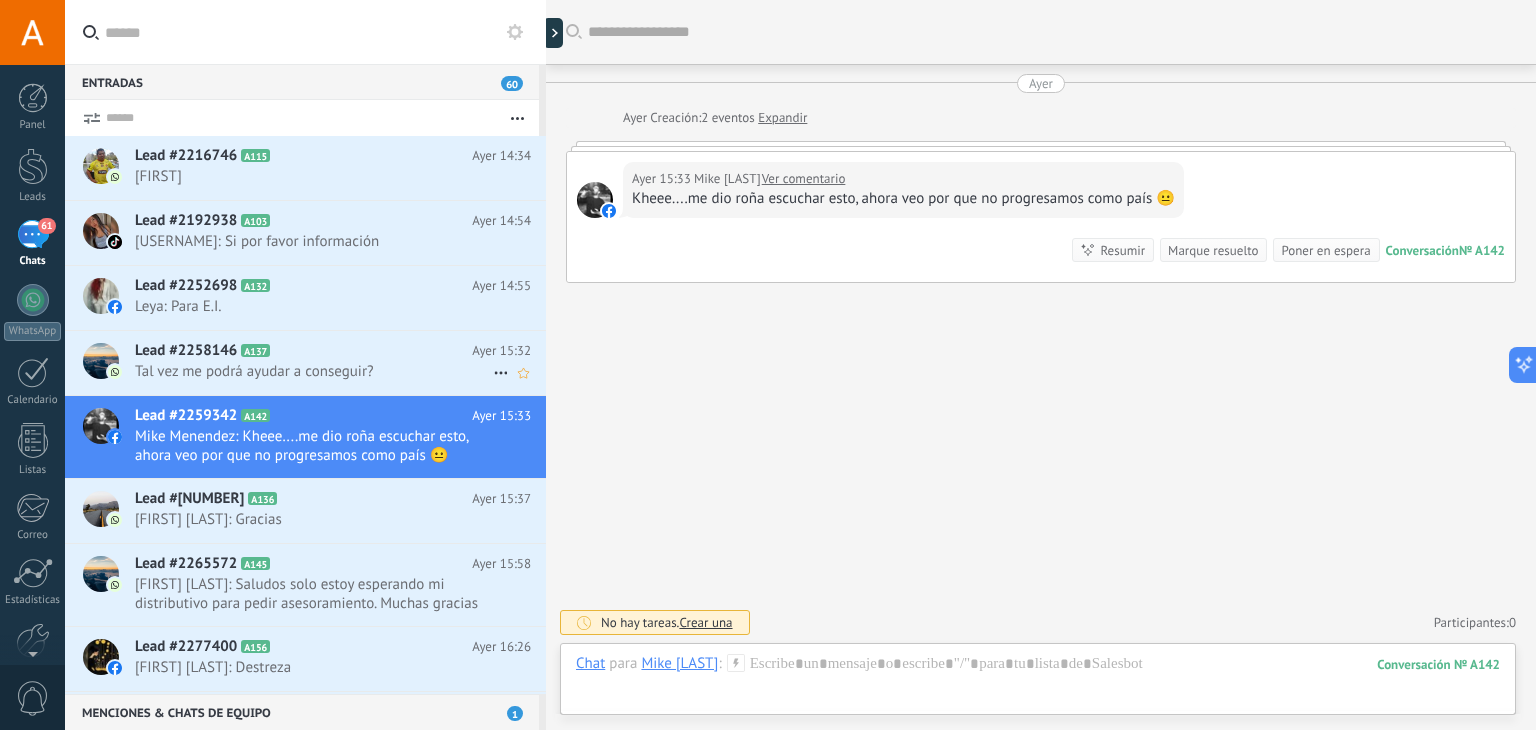 click on "Tal vez me podrá ayudar a conseguir?" at bounding box center (314, 371) 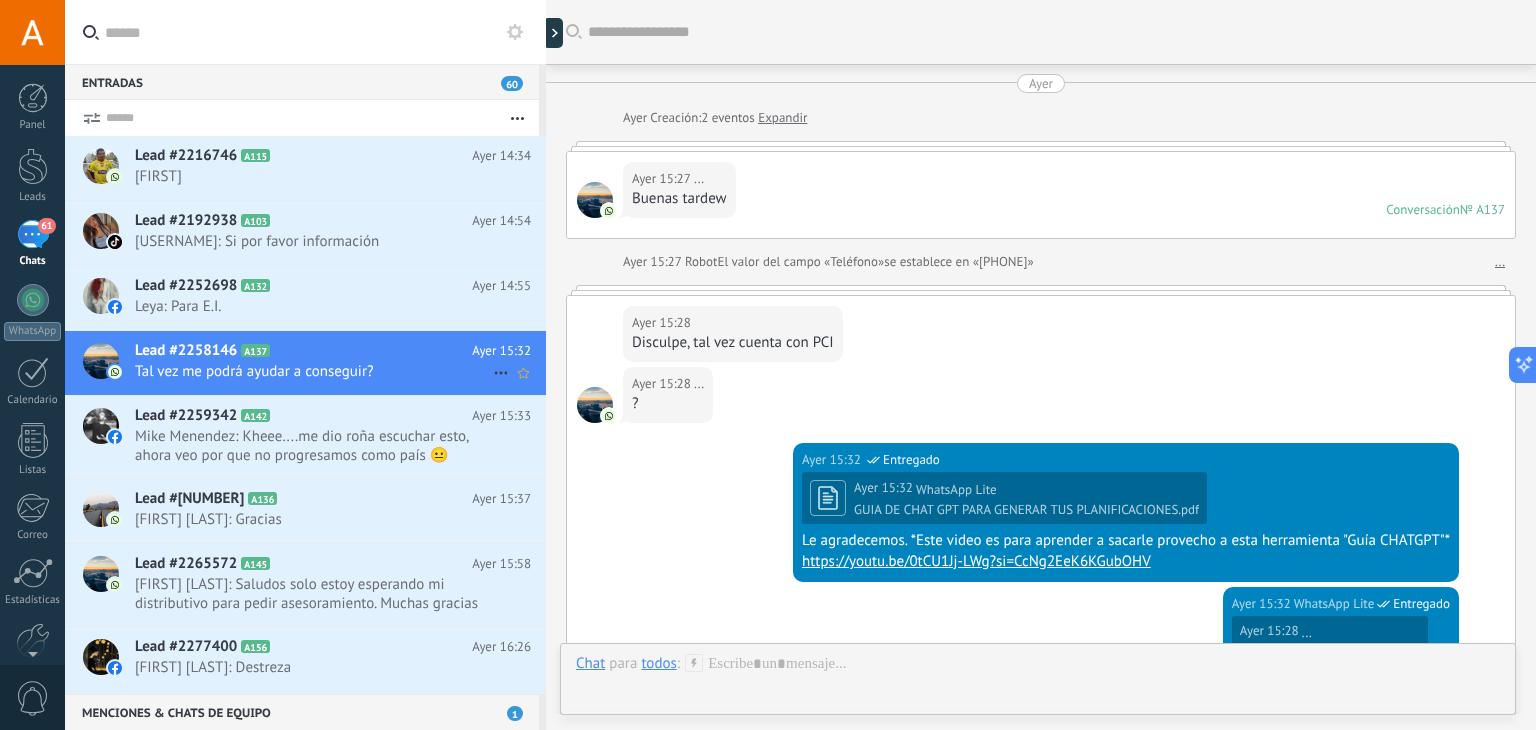 scroll, scrollTop: 436, scrollLeft: 0, axis: vertical 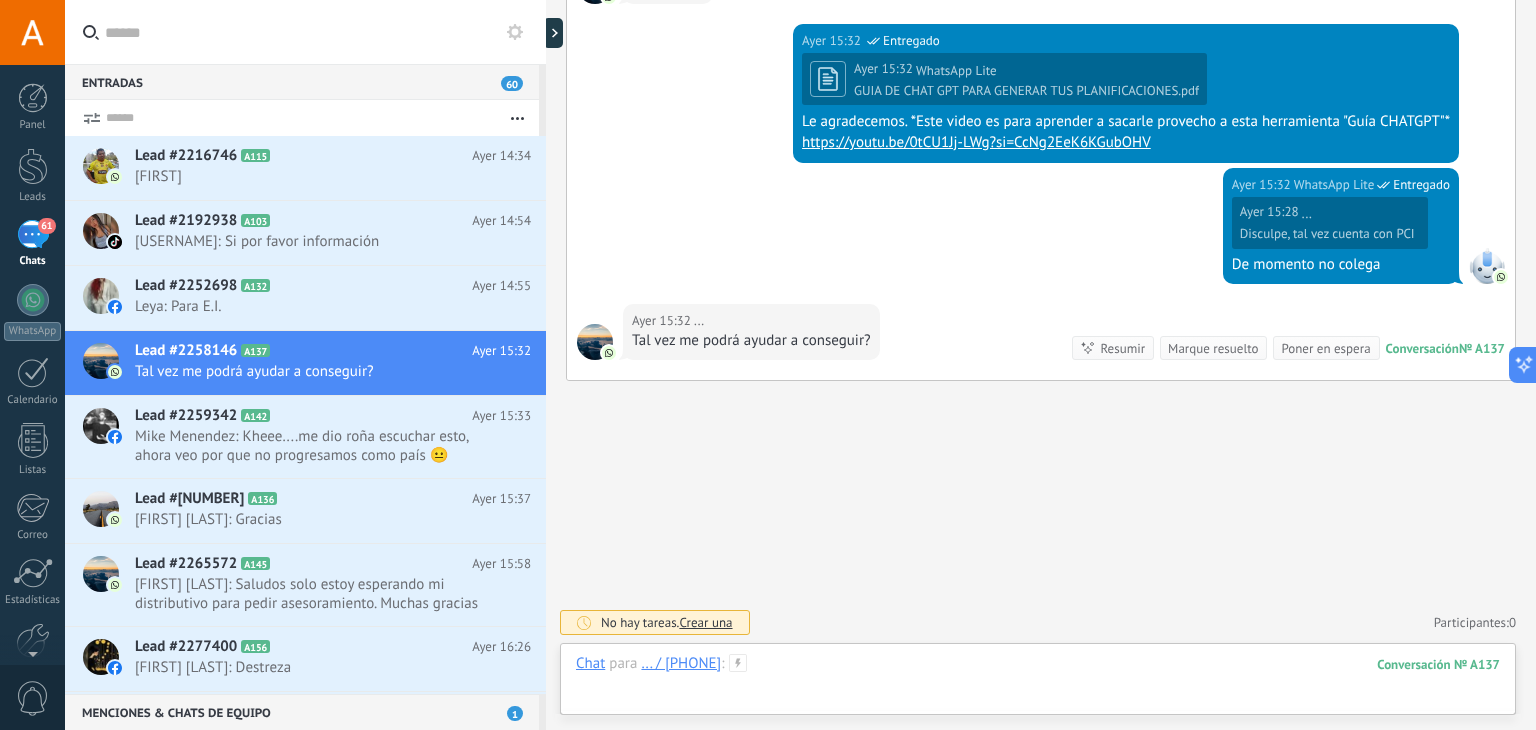 click at bounding box center (1038, 684) 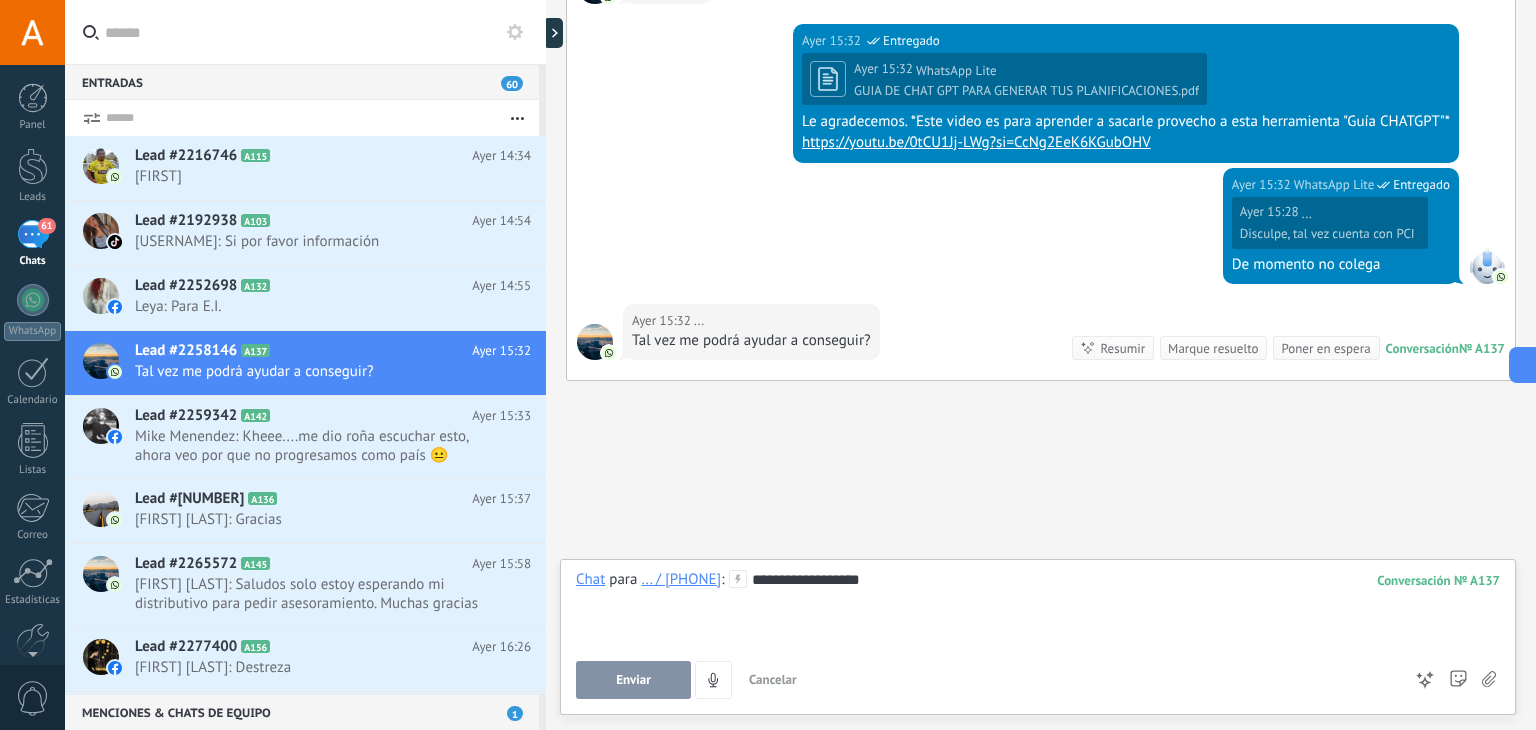 click on "Enviar" at bounding box center (633, 680) 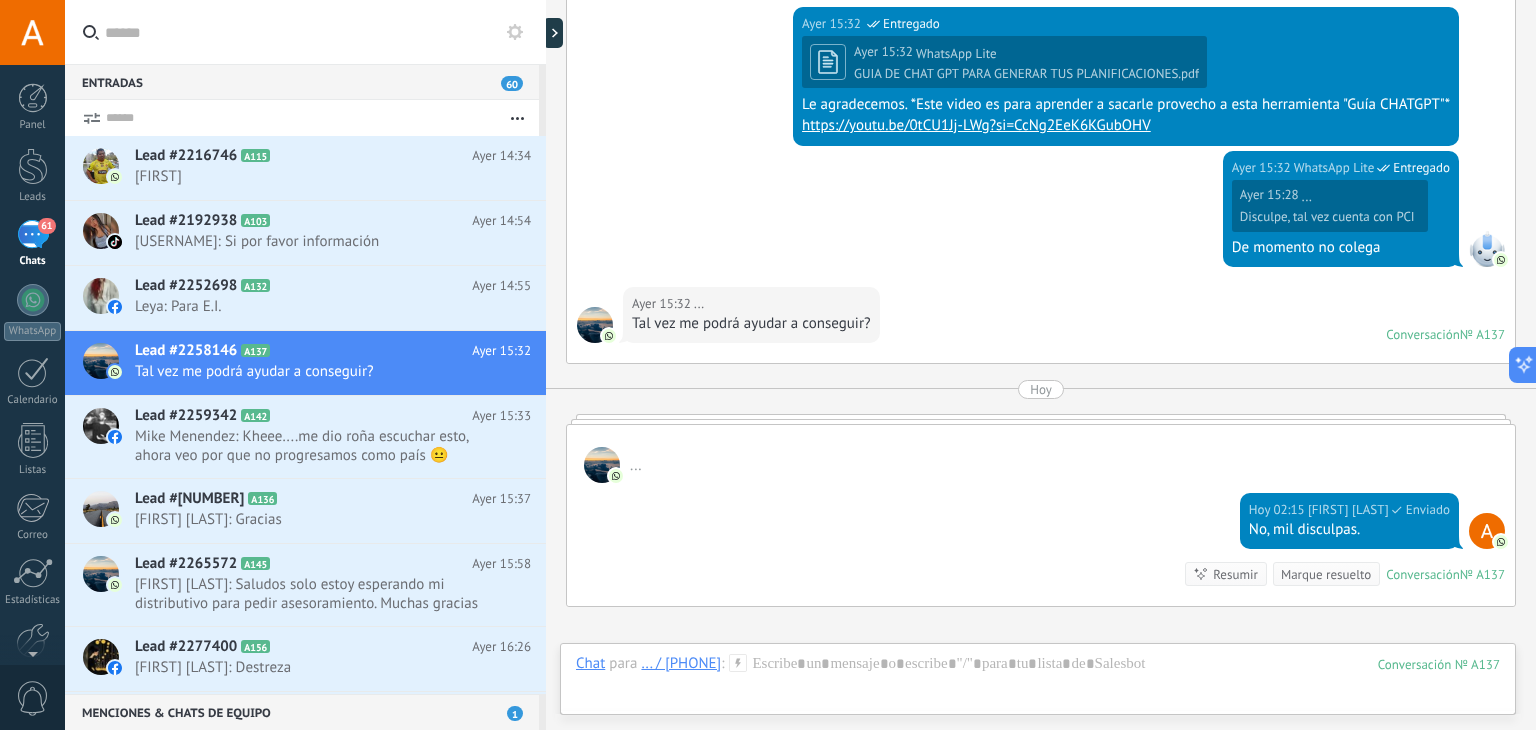 scroll, scrollTop: 680, scrollLeft: 0, axis: vertical 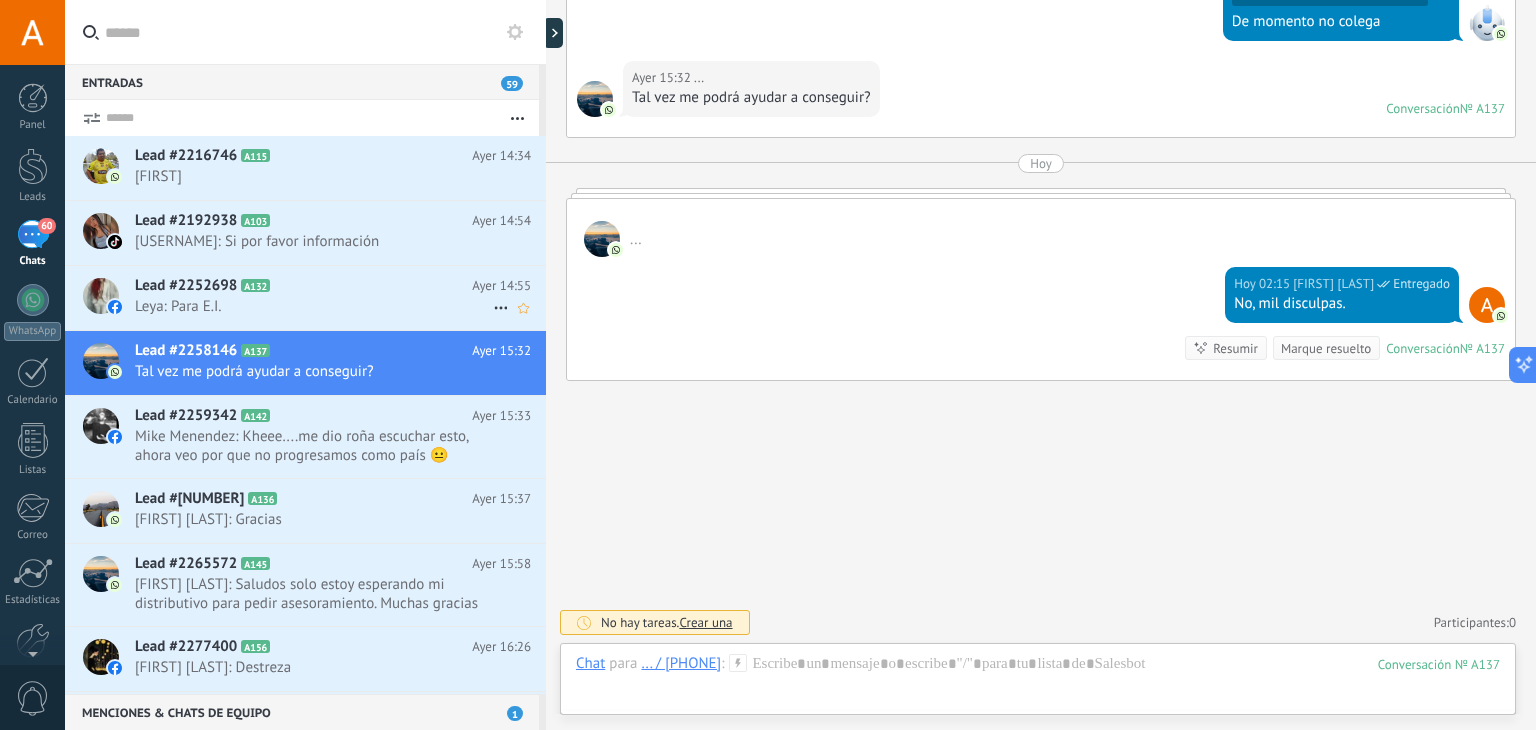 click on "Leya: Para E.I." at bounding box center [314, 306] 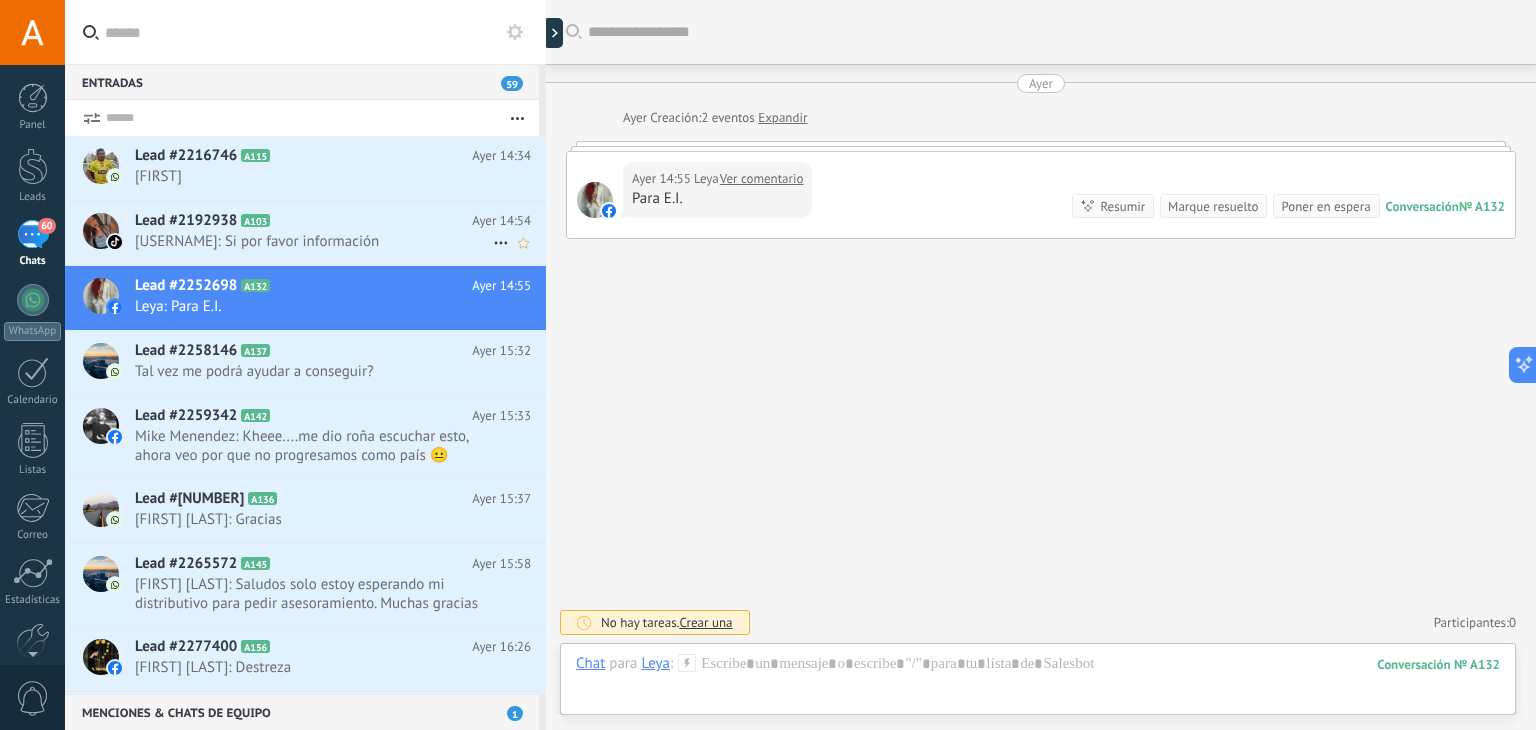 click on "Lead #2192938
A103
Ayer 14:54
milagarcia_19: Si por favor información" at bounding box center [340, 232] 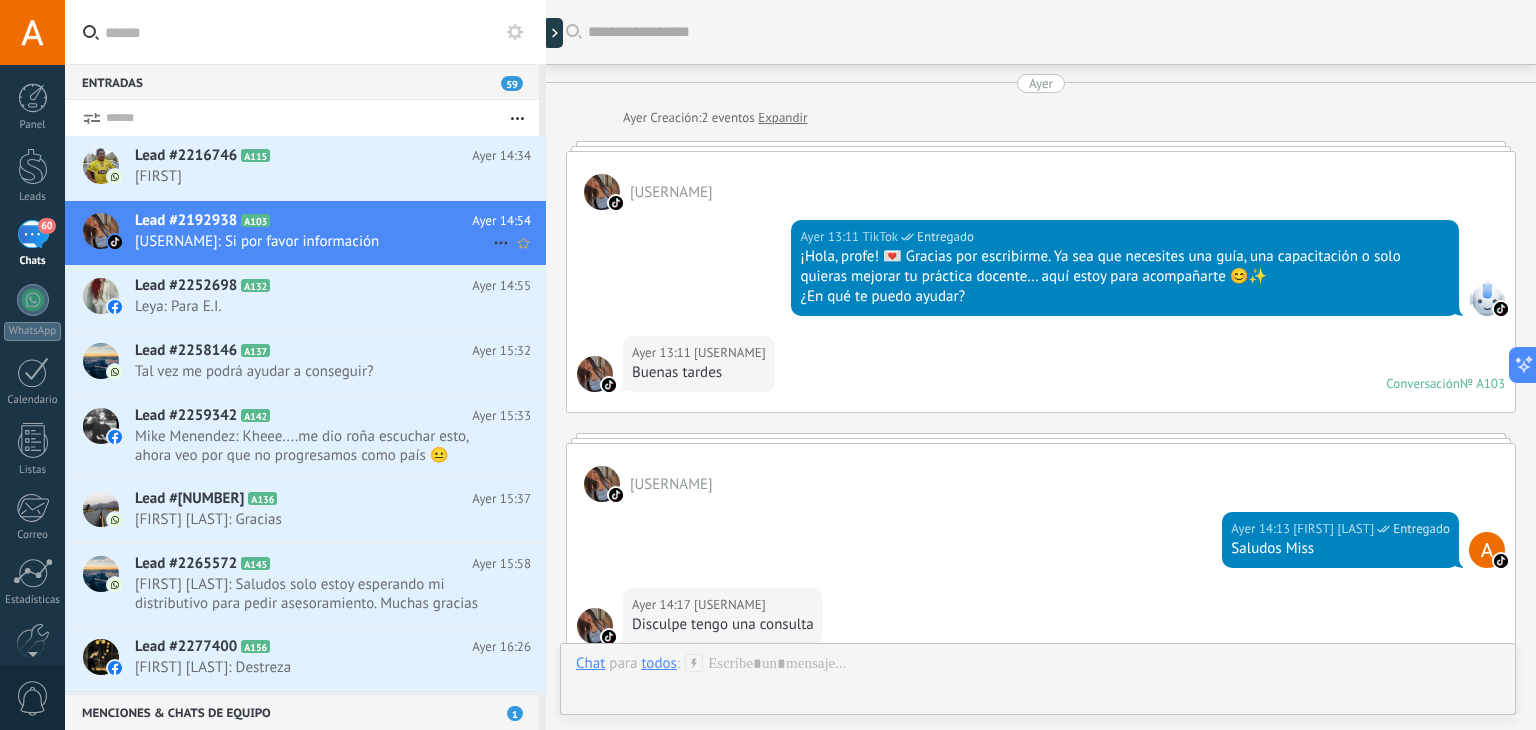 scroll, scrollTop: 814, scrollLeft: 0, axis: vertical 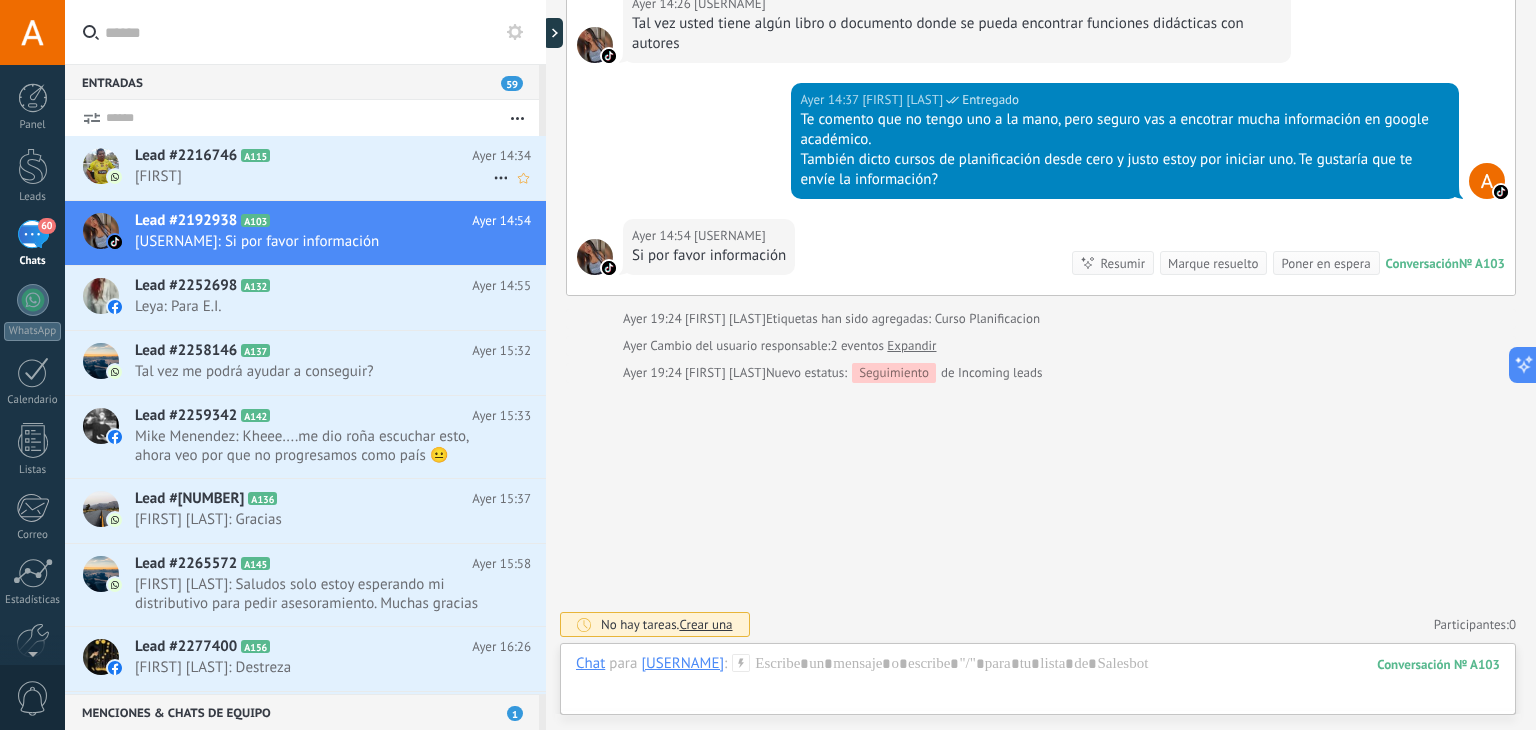 click on "[FIRST]" at bounding box center [314, 176] 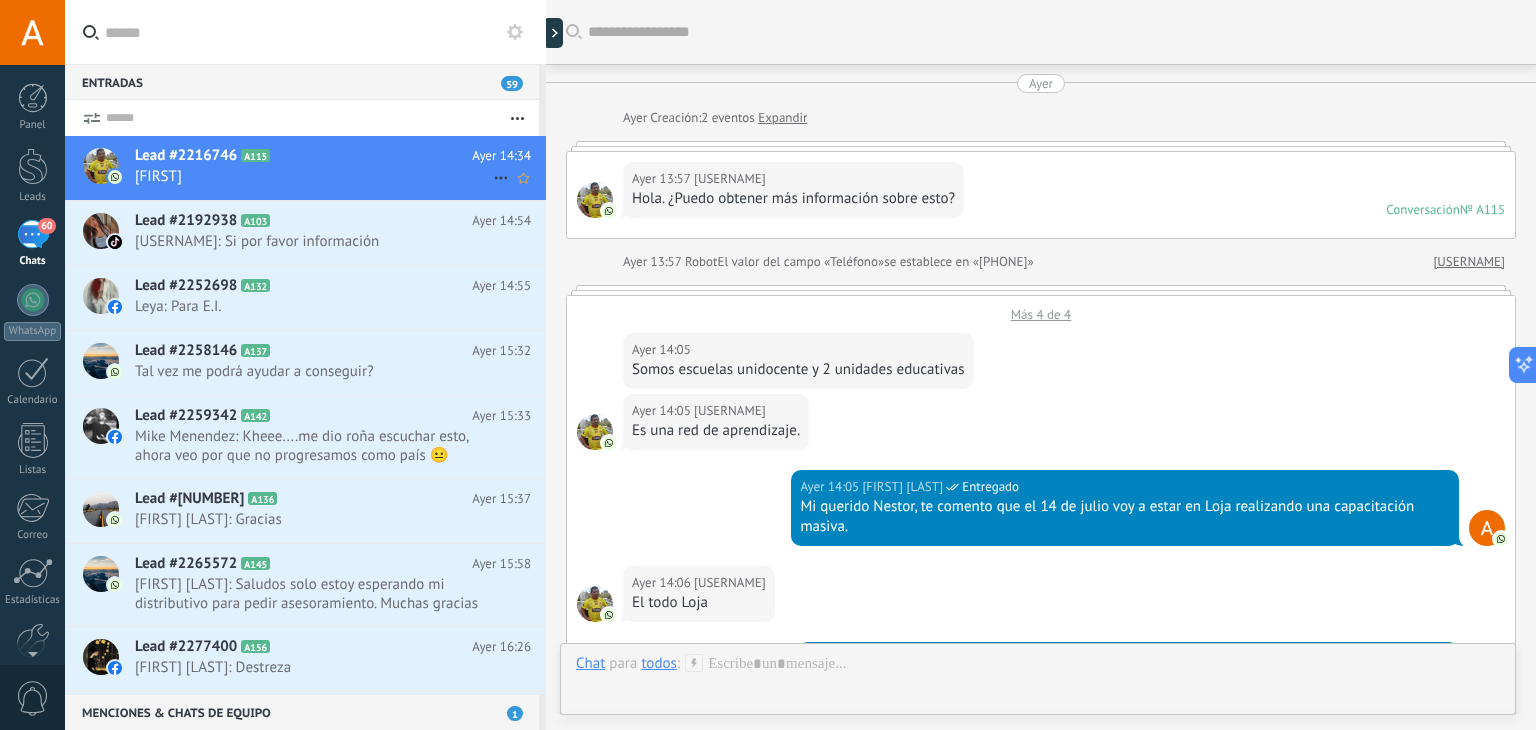 scroll, scrollTop: 1316, scrollLeft: 0, axis: vertical 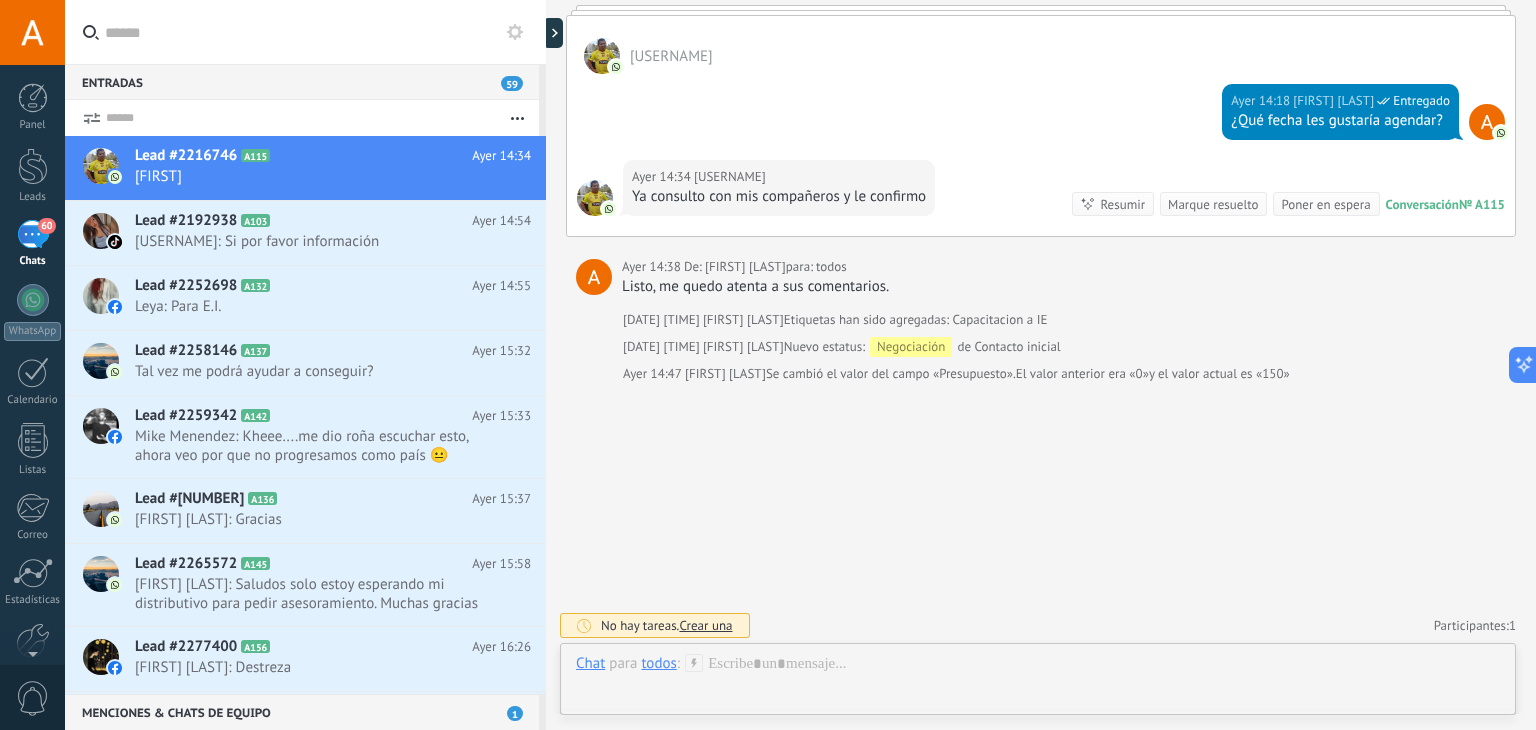 click on "Marque resuelto" at bounding box center [1213, 204] 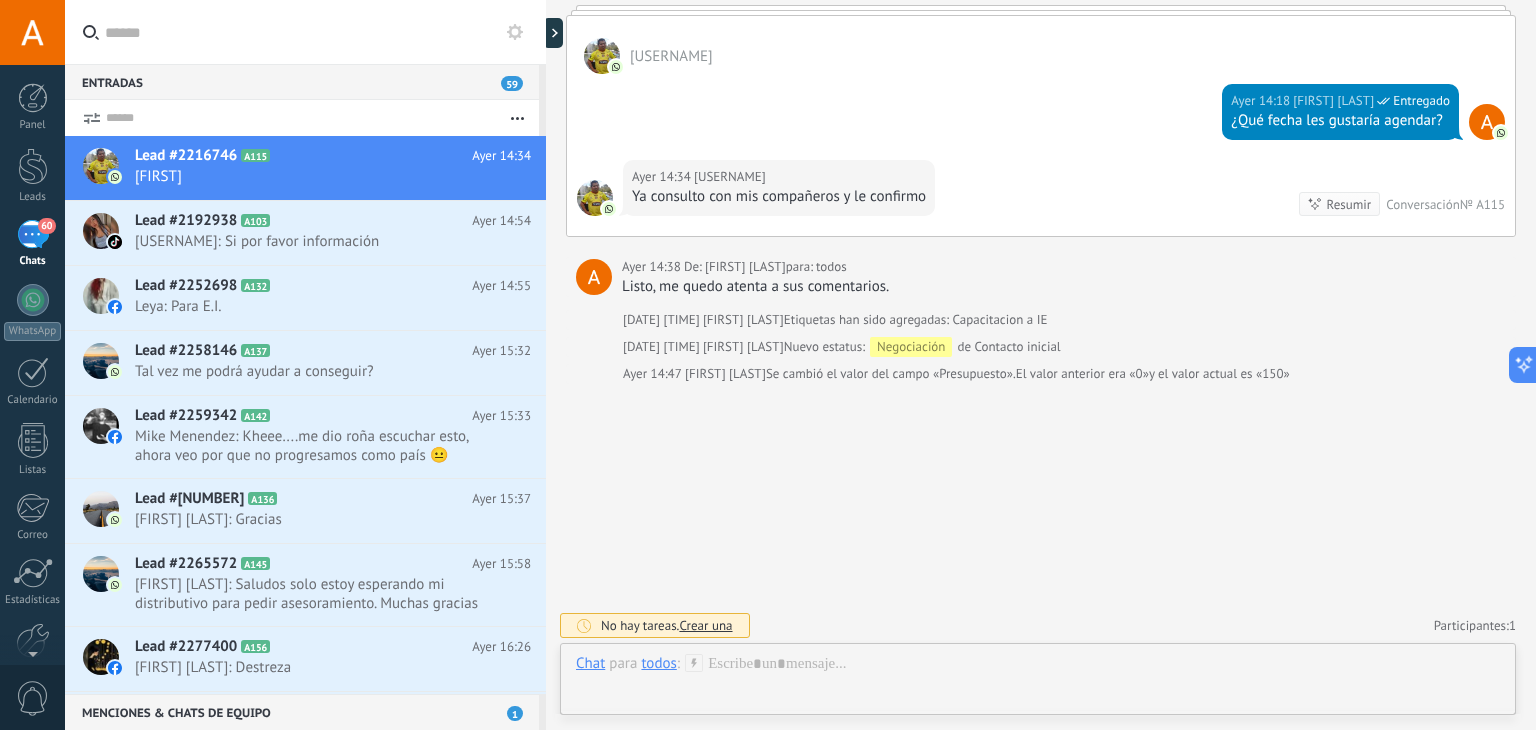 scroll, scrollTop: 1384, scrollLeft: 0, axis: vertical 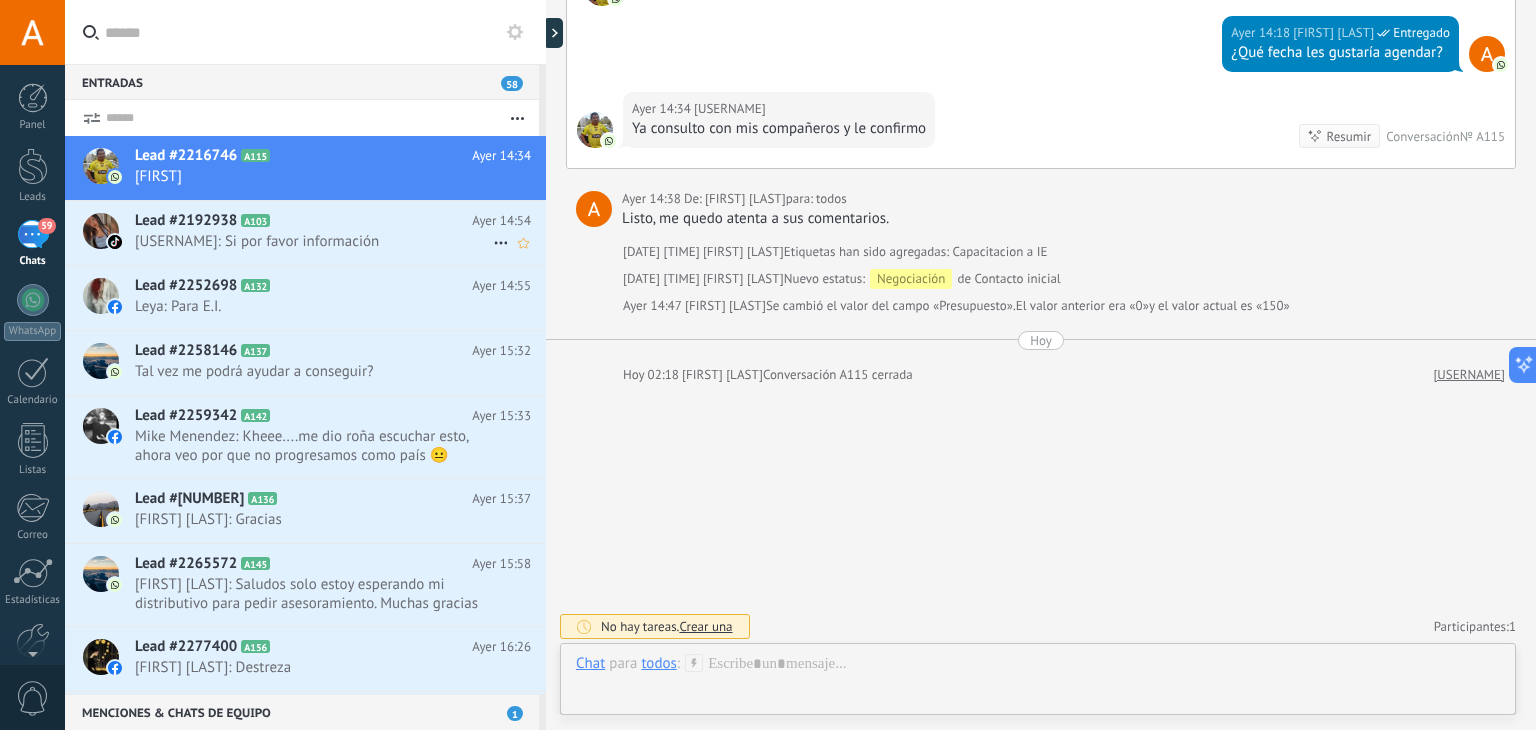 click on "Lead #[NUMBER]
A103" at bounding box center [303, 221] 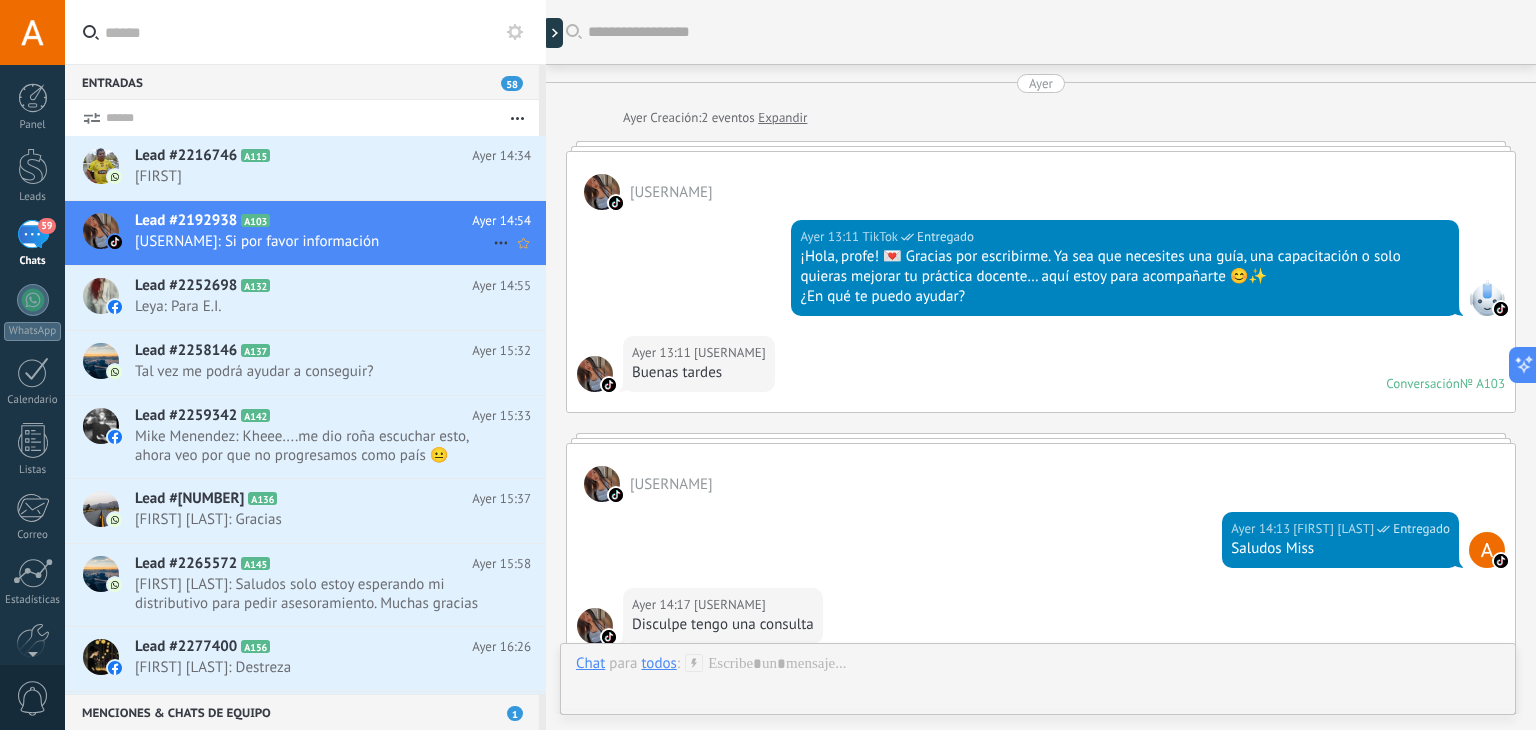 scroll, scrollTop: 814, scrollLeft: 0, axis: vertical 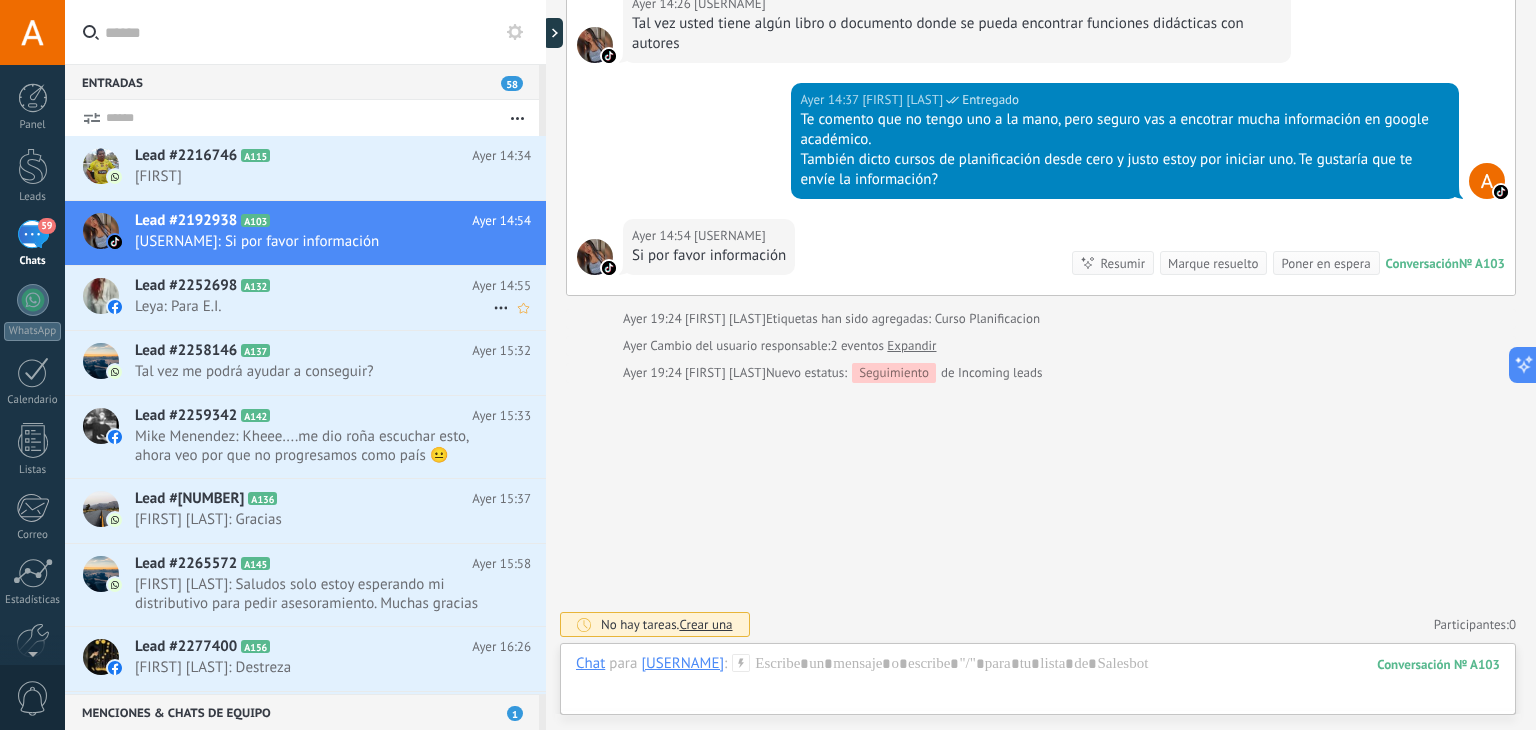 click on "Leya: Para E.I." at bounding box center [314, 306] 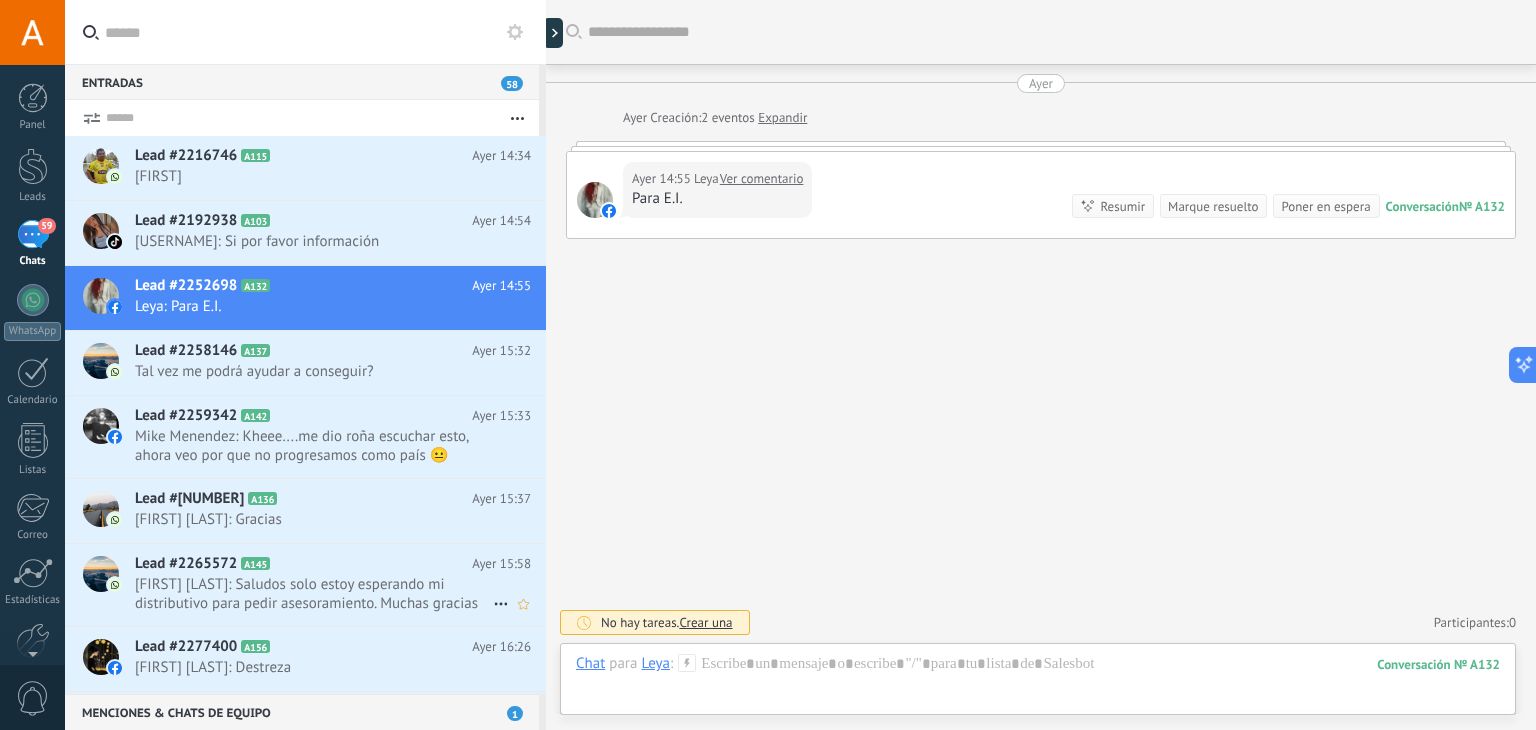 click on "[FIRST] [LAST]: Saludos solo estoy esperando mi distributivo para pedir asesoramiento. Muchas gracias" at bounding box center (314, 594) 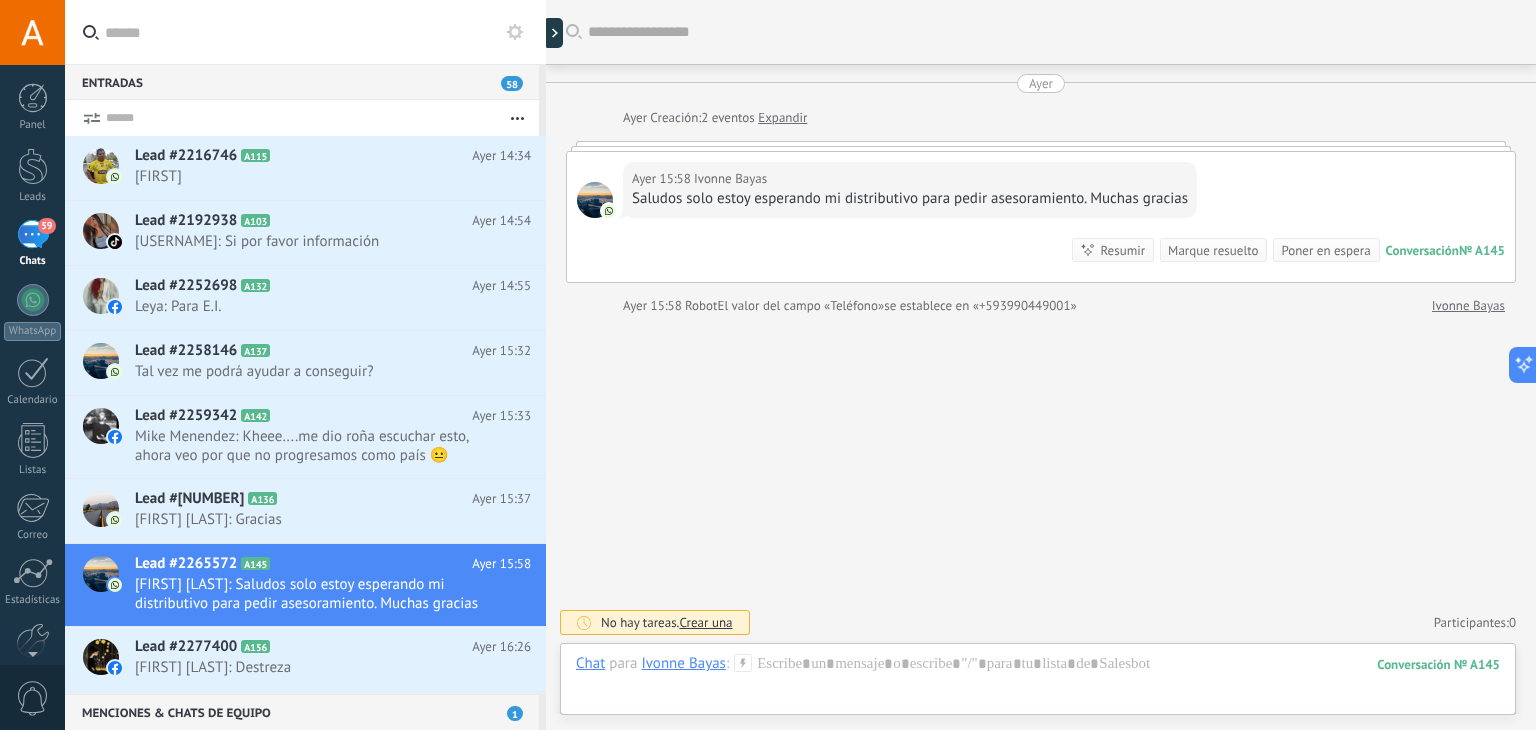 click on "Marque resuelto" at bounding box center (1213, 250) 